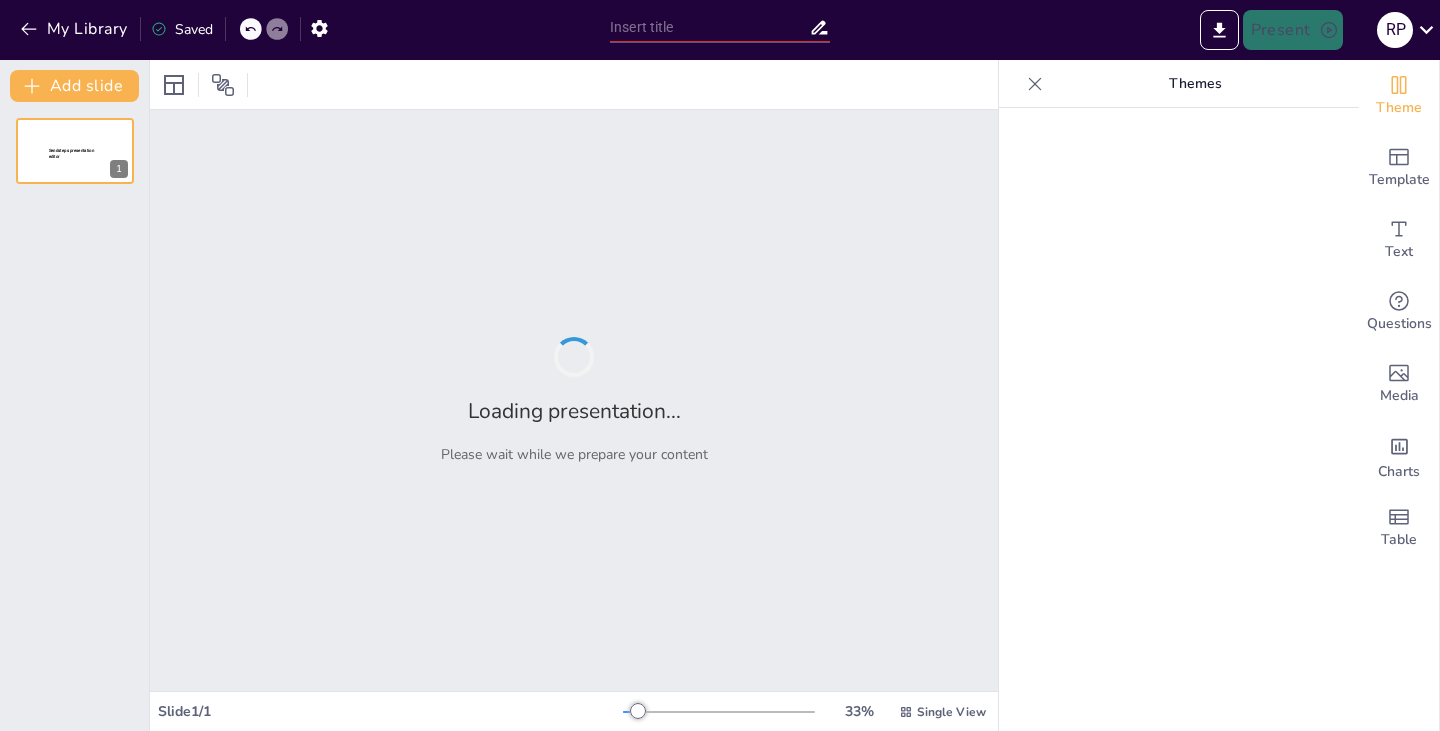 type on "Alimentos Clave en la Dieta de las Zonas Azules: Lo Que Debes Comer" 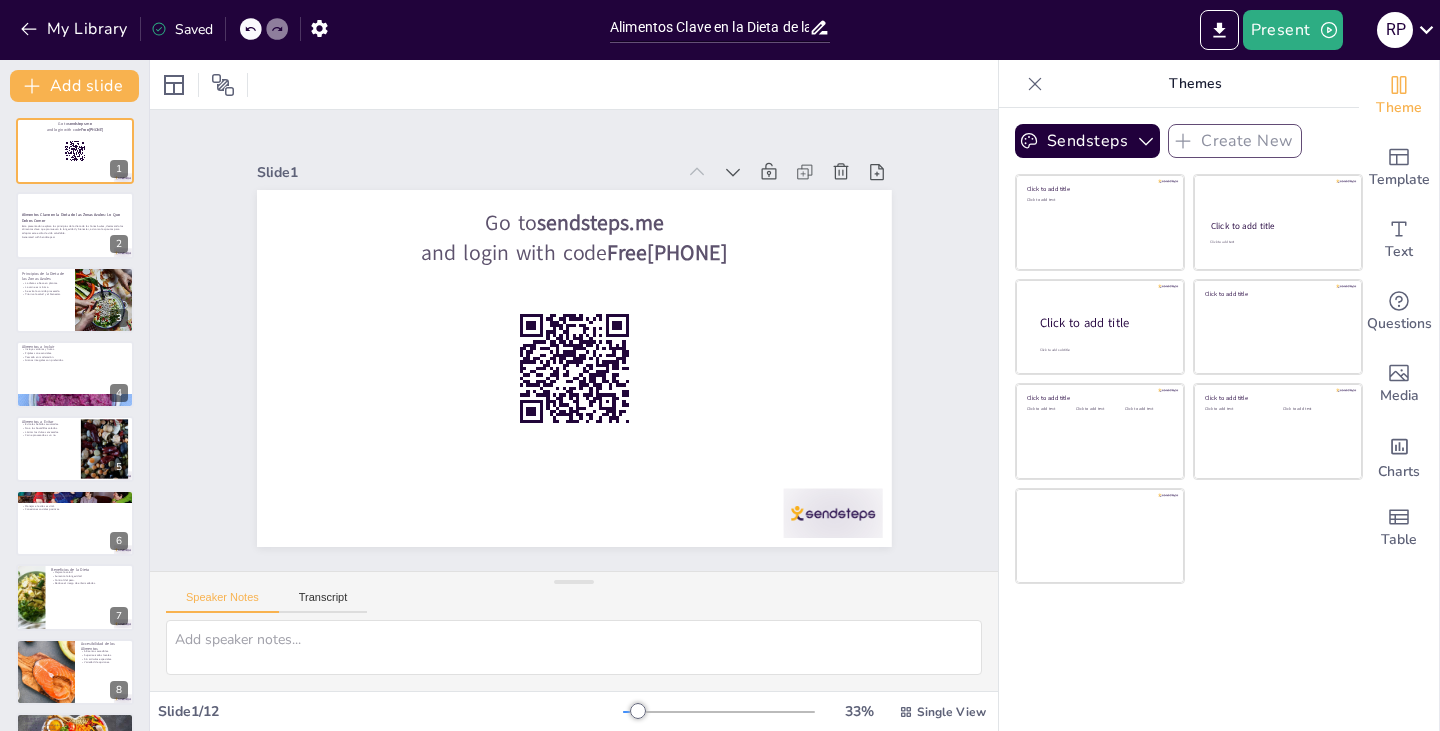 scroll, scrollTop: 0, scrollLeft: 0, axis: both 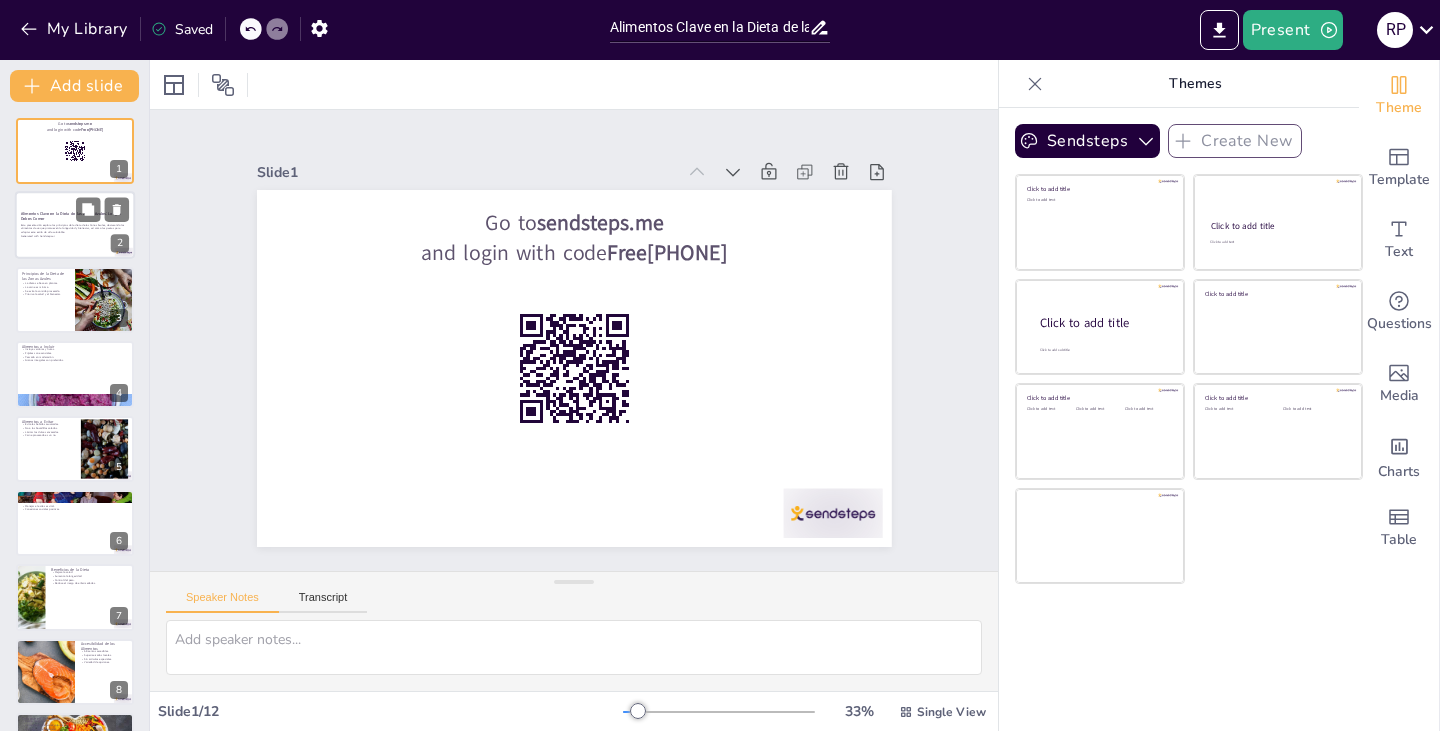click on "Esta presentación explora los principios de la dieta de las Zonas Azules, destacando los alimentos clave que promueven la longevidad y bienestar, así como las pautas para adoptar este estilo de vida saludable." at bounding box center (75, 228) 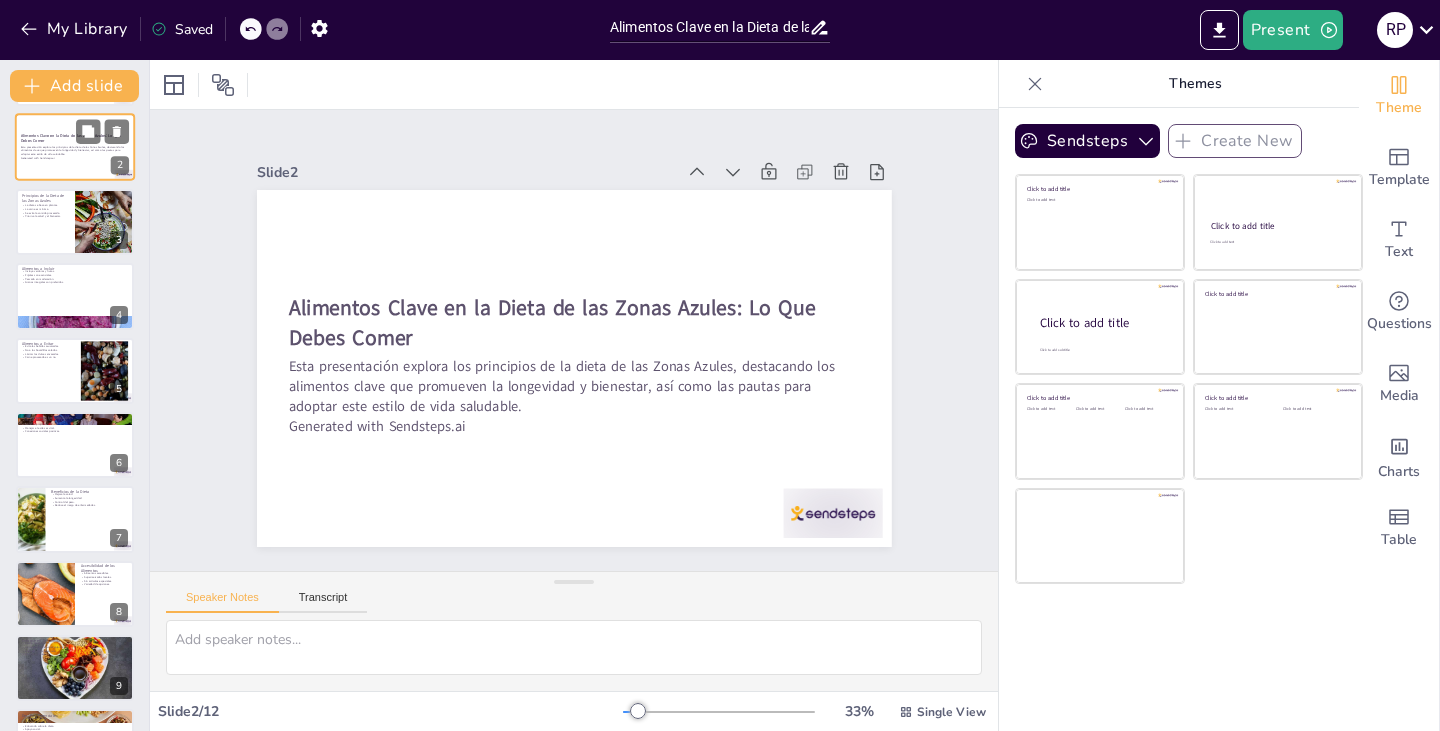 scroll, scrollTop: 80, scrollLeft: 0, axis: vertical 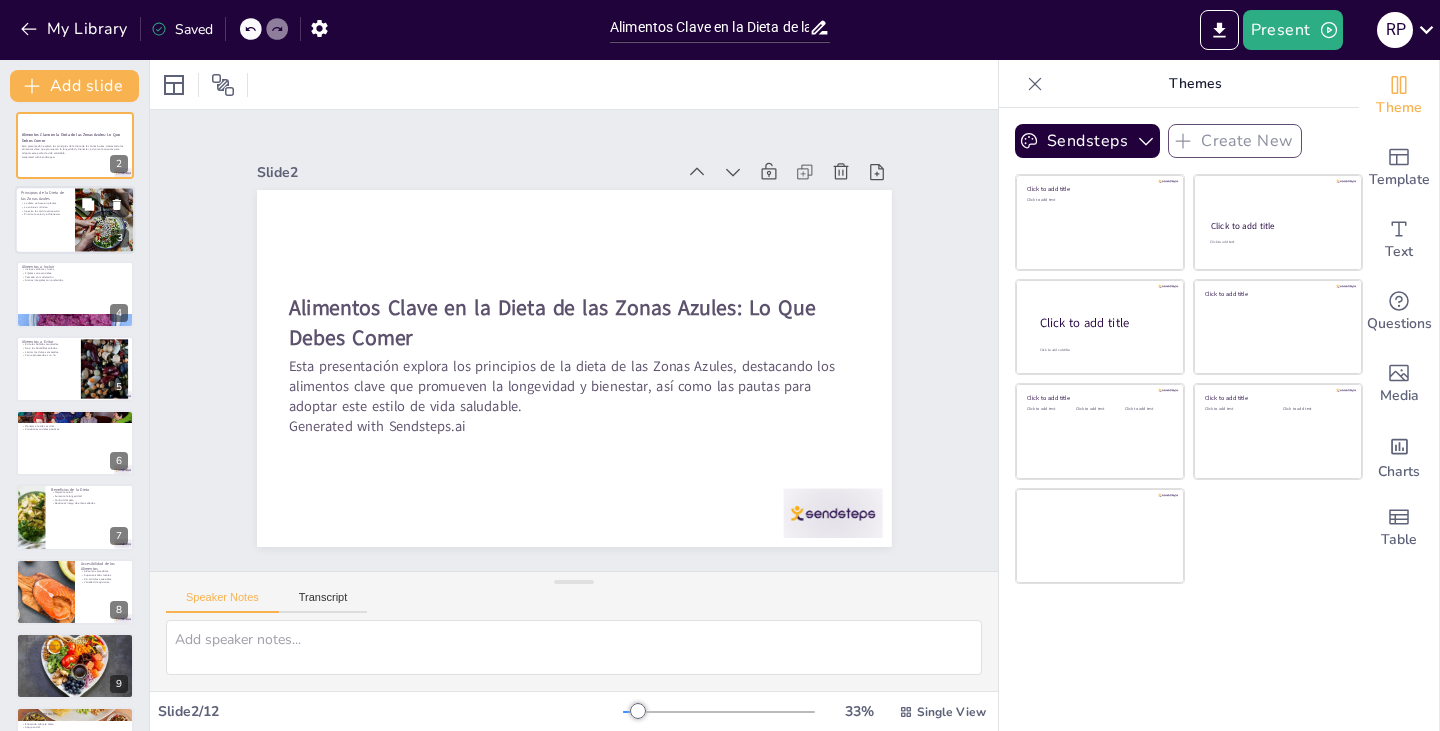 click at bounding box center [75, 220] 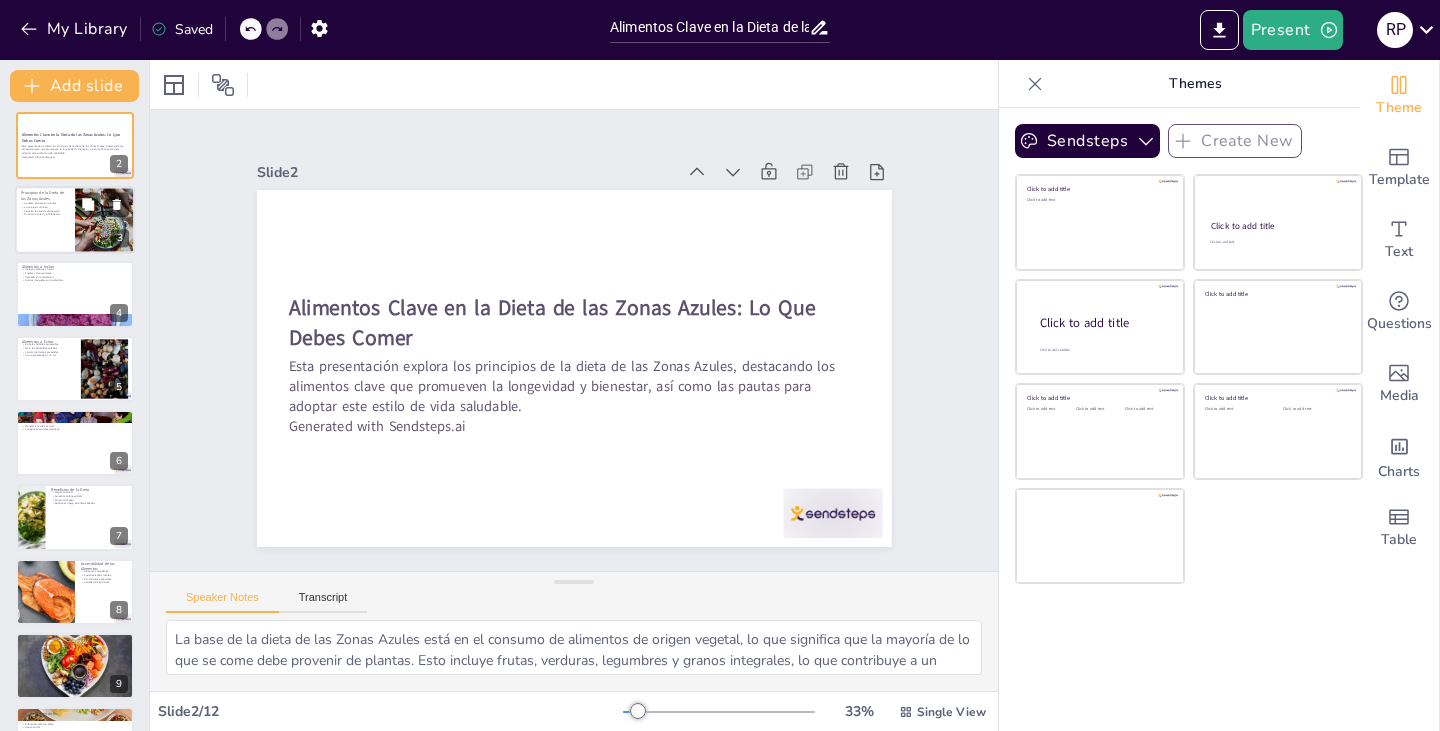 scroll, scrollTop: 0, scrollLeft: 0, axis: both 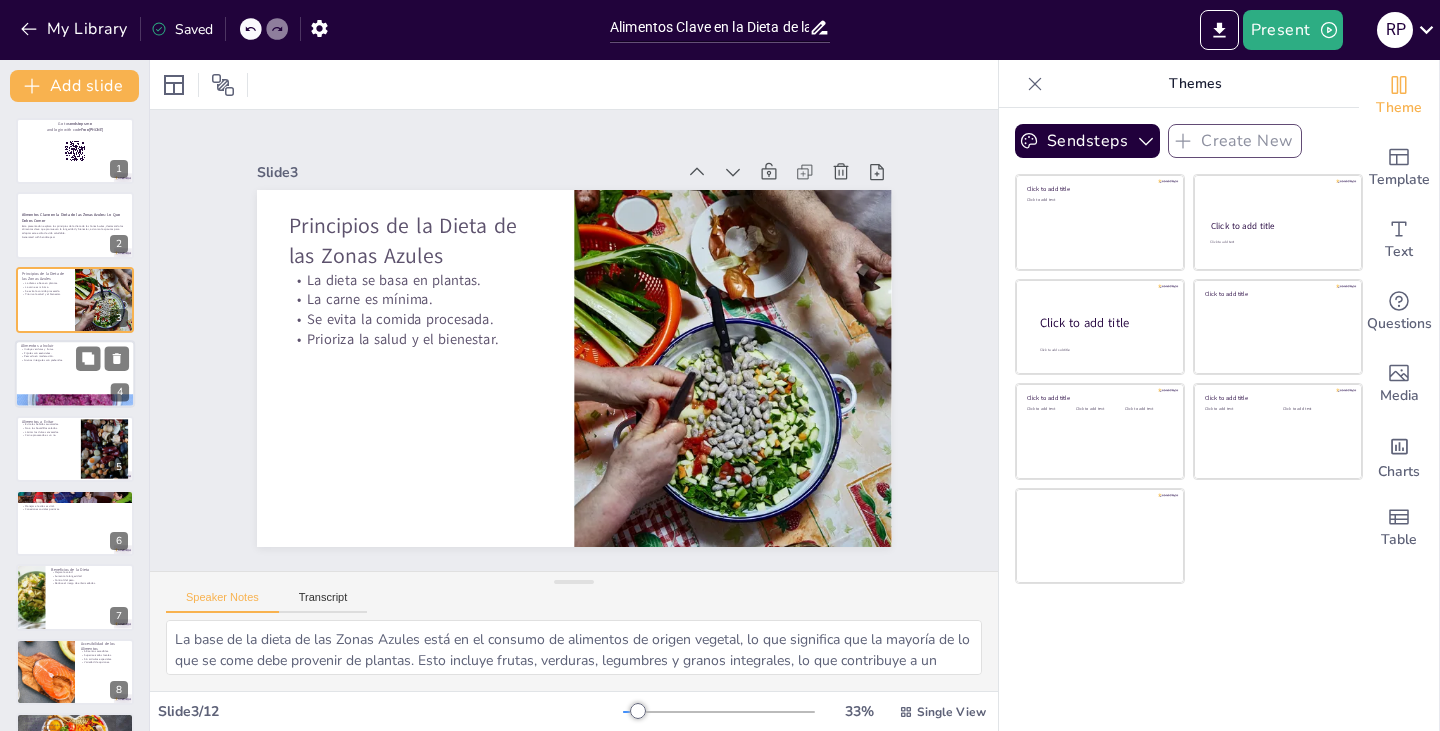 click at bounding box center (75, 374) 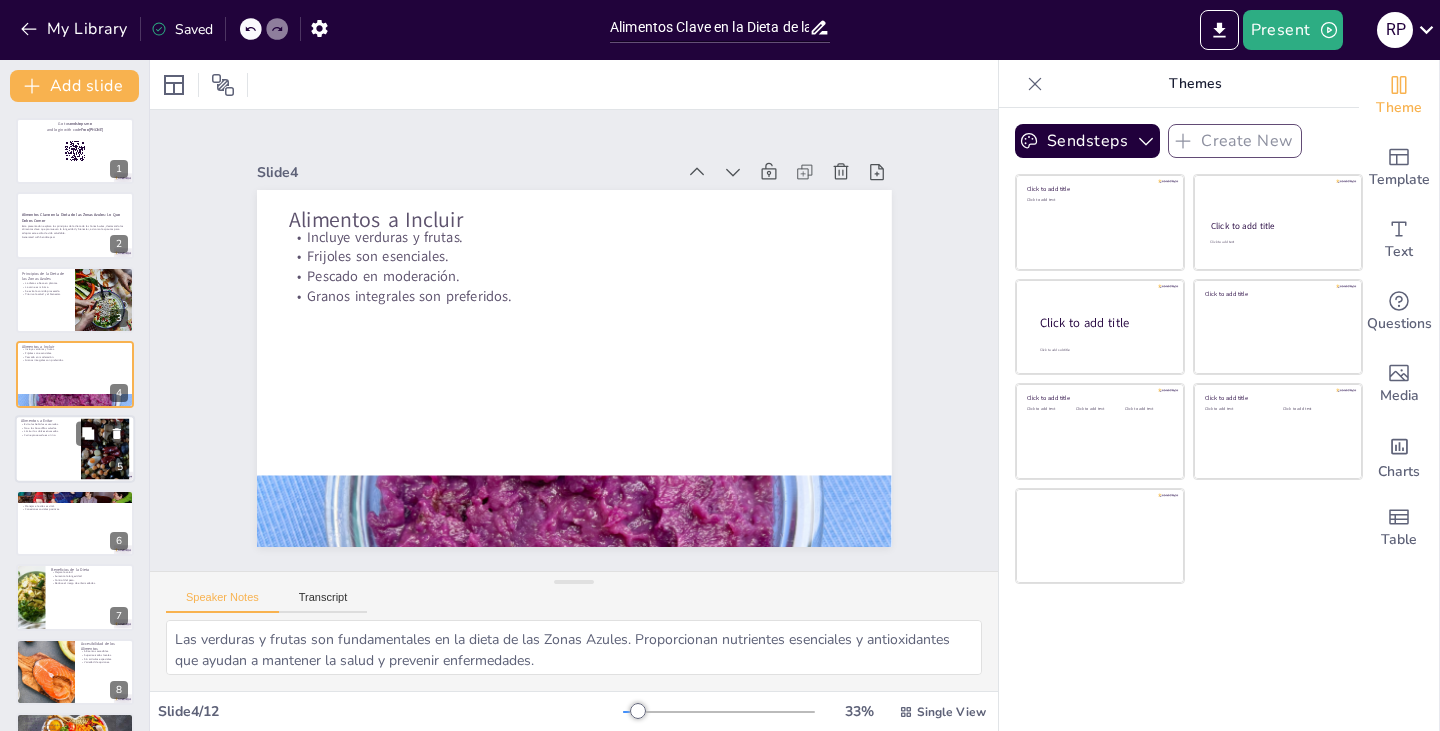 click at bounding box center (75, 449) 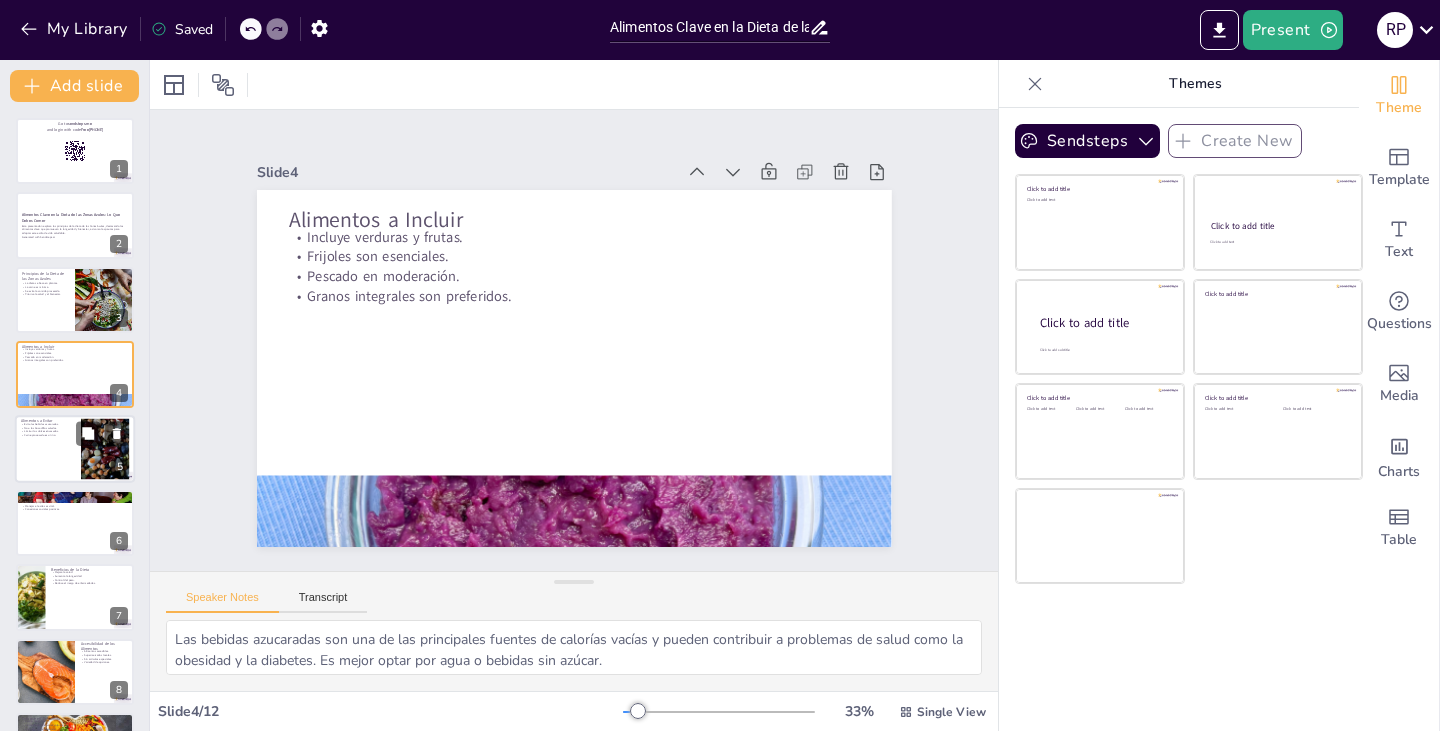 scroll, scrollTop: 32, scrollLeft: 0, axis: vertical 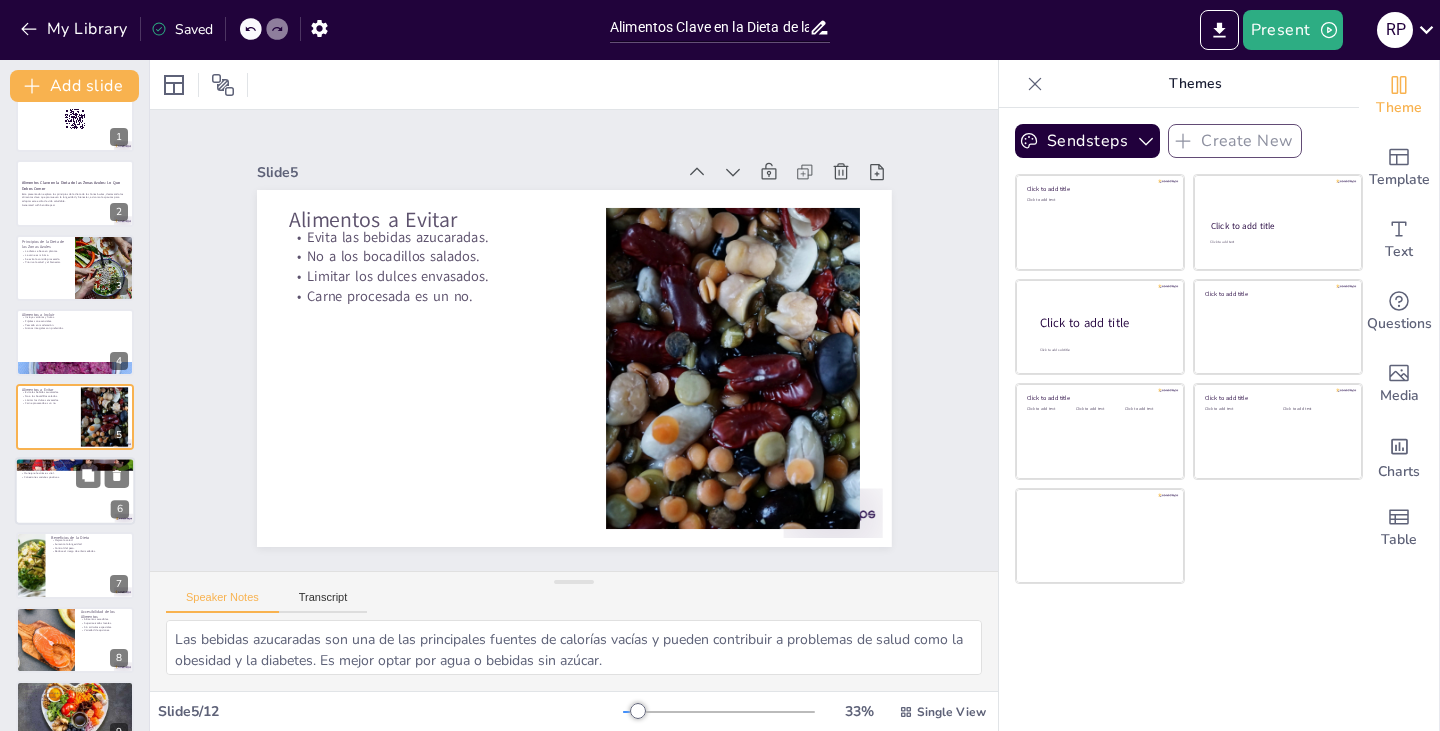 click at bounding box center [75, 491] 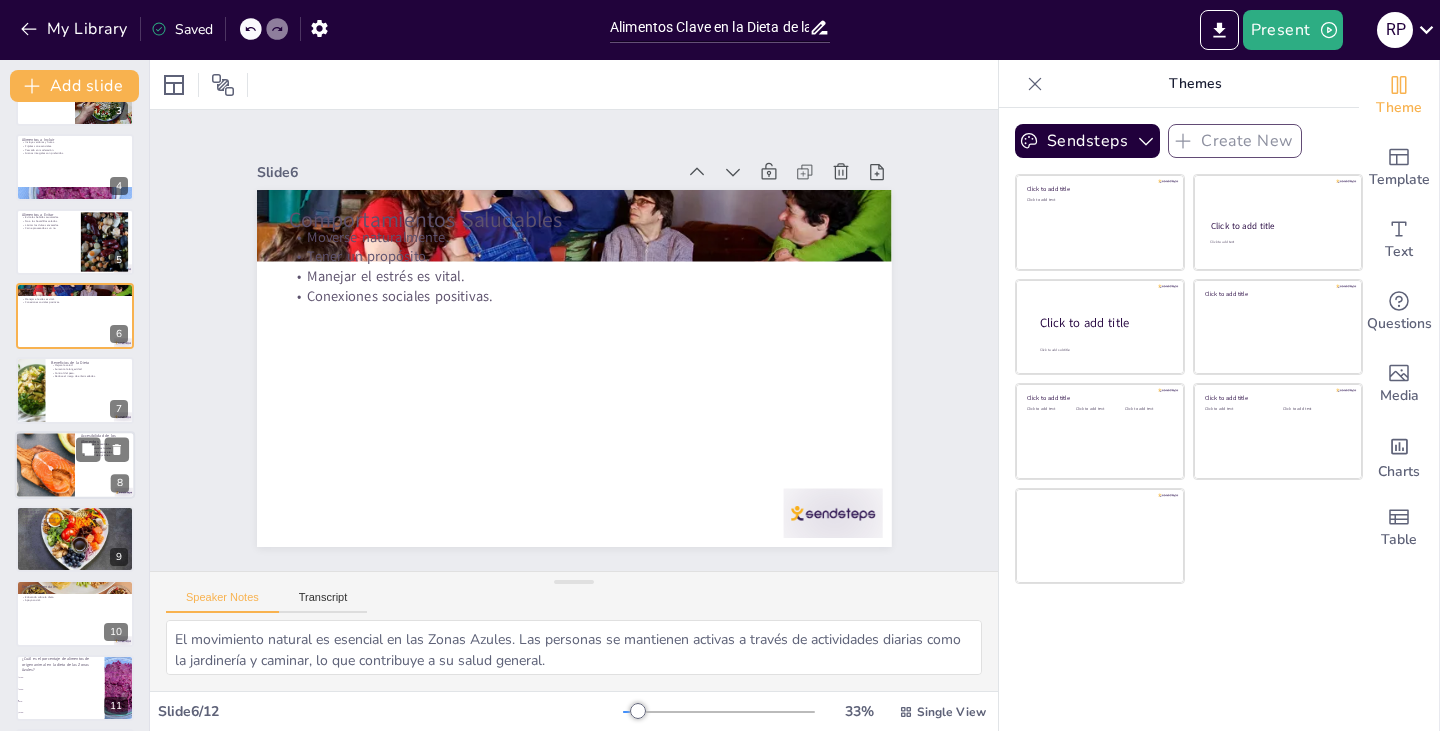 click at bounding box center [45, 465] 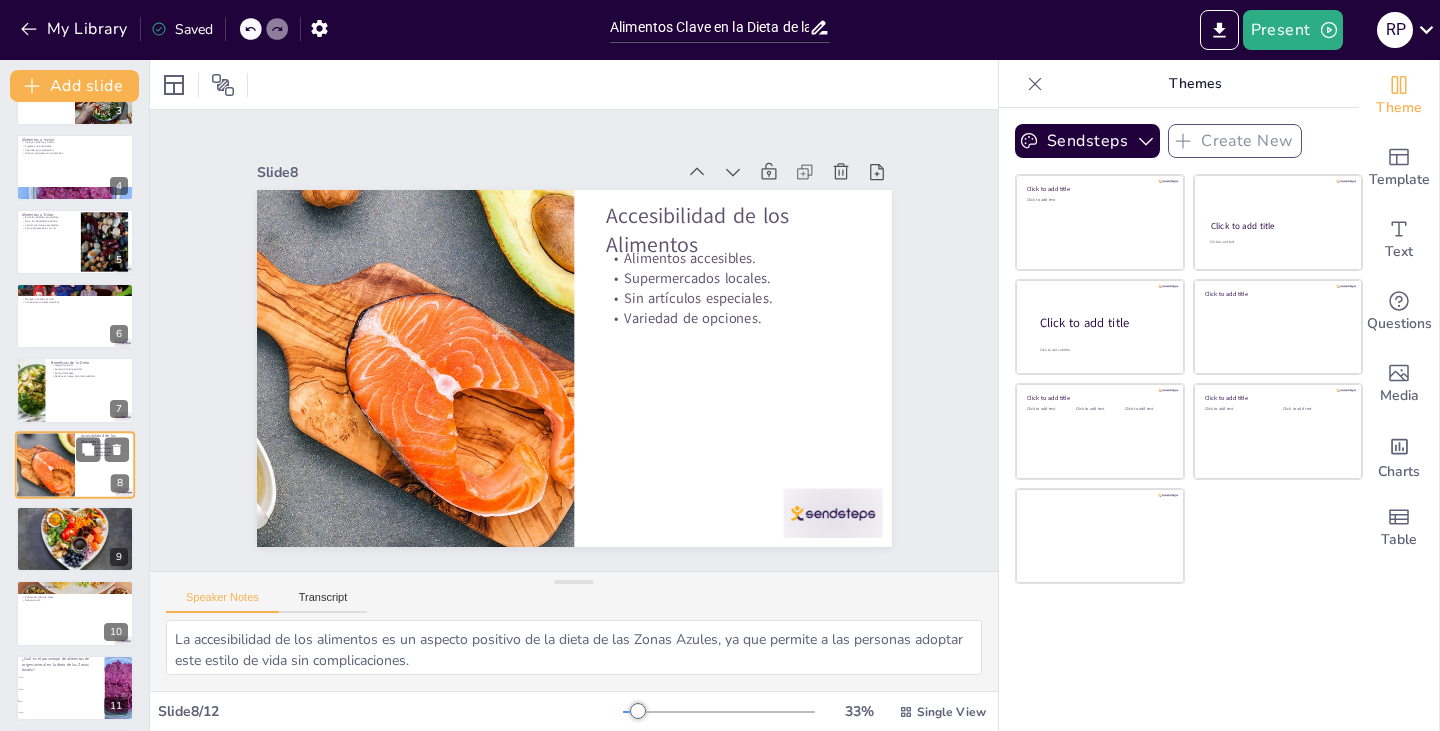 scroll, scrollTop: 255, scrollLeft: 0, axis: vertical 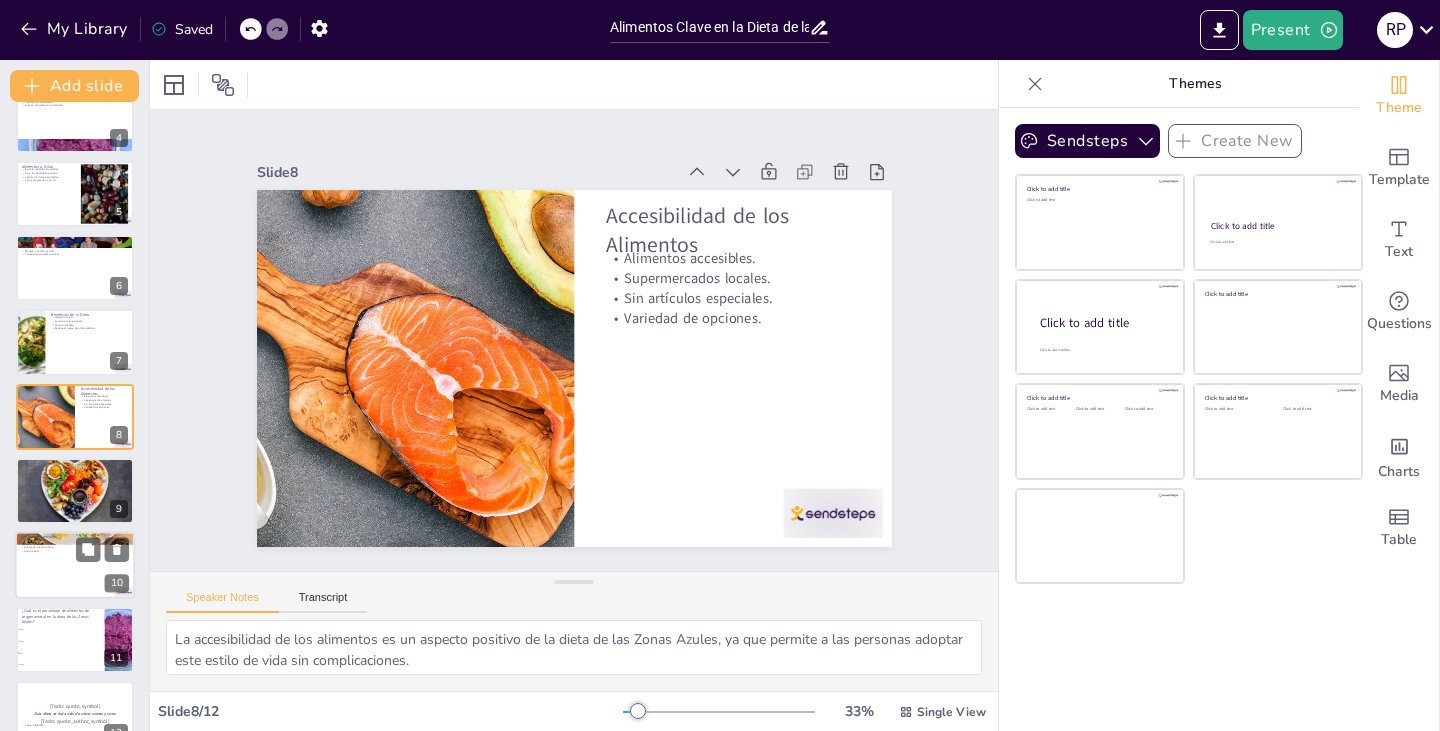 click on "Apoyo social." at bounding box center (75, 552) 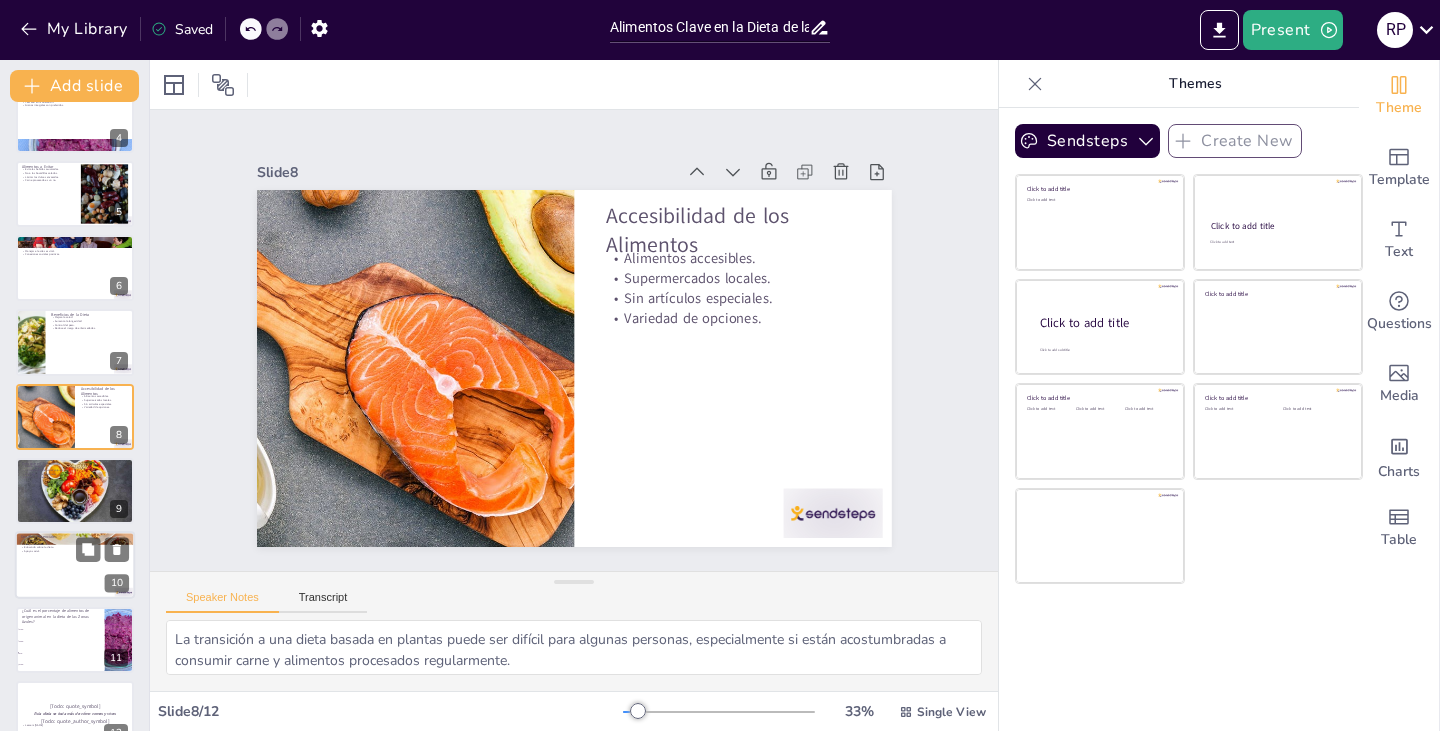 scroll, scrollTop: 288, scrollLeft: 0, axis: vertical 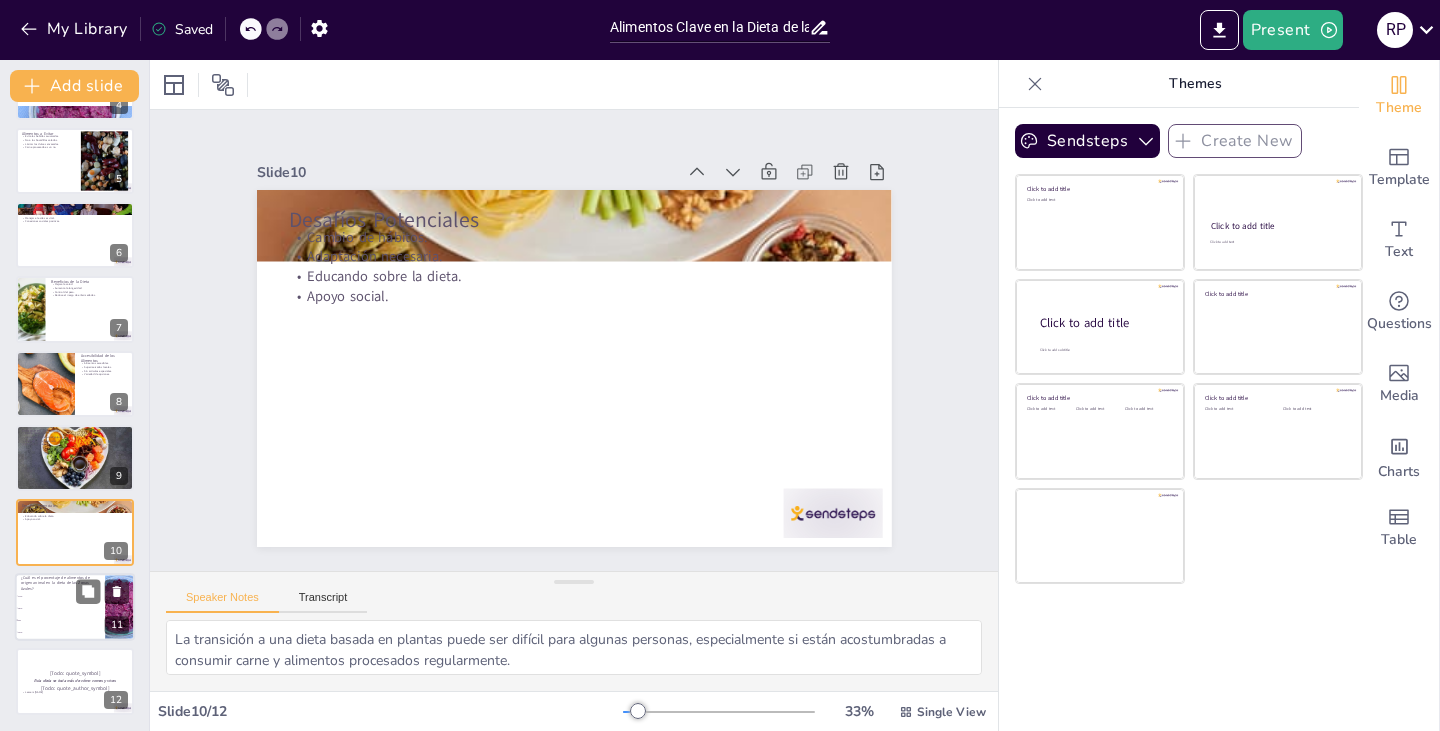 click on "10%" at bounding box center [60, 596] 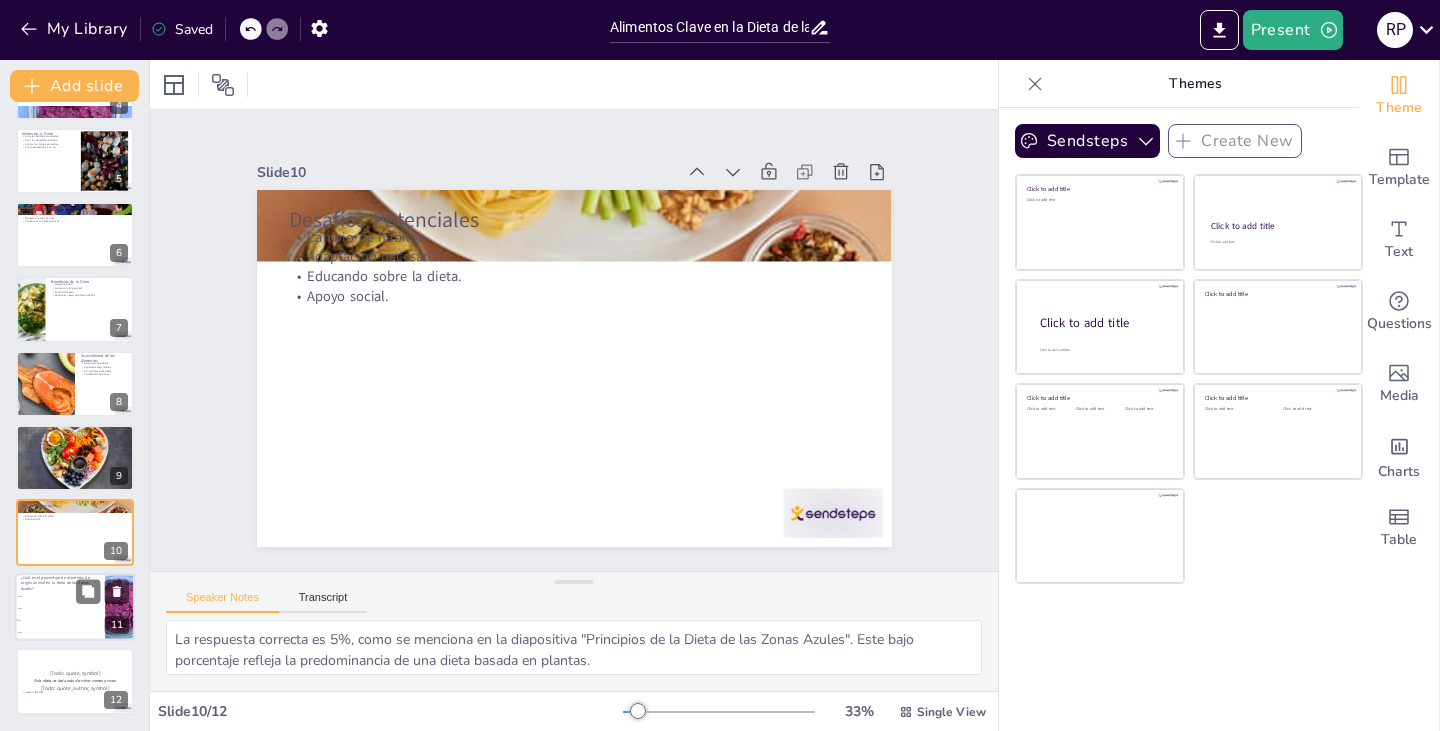 checkbox on "true" 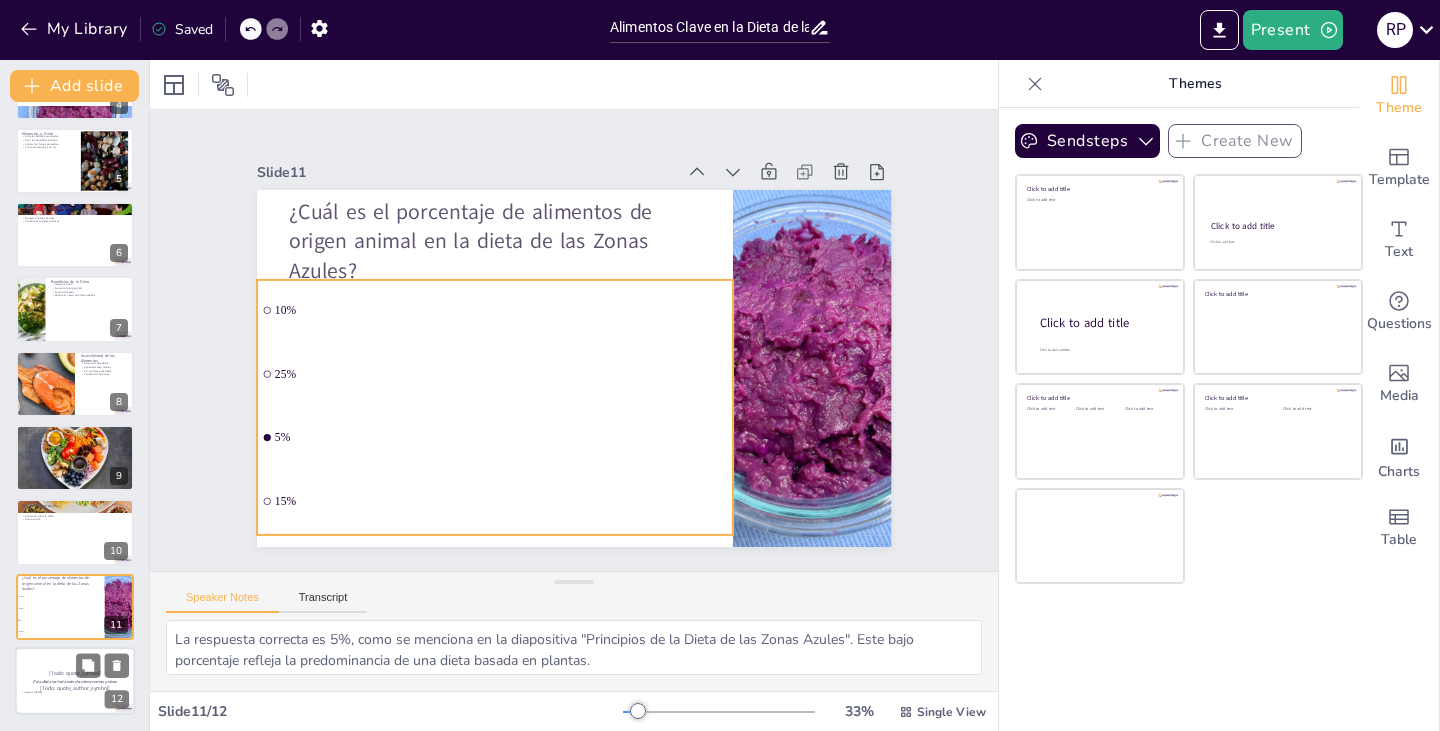 checkbox on "true" 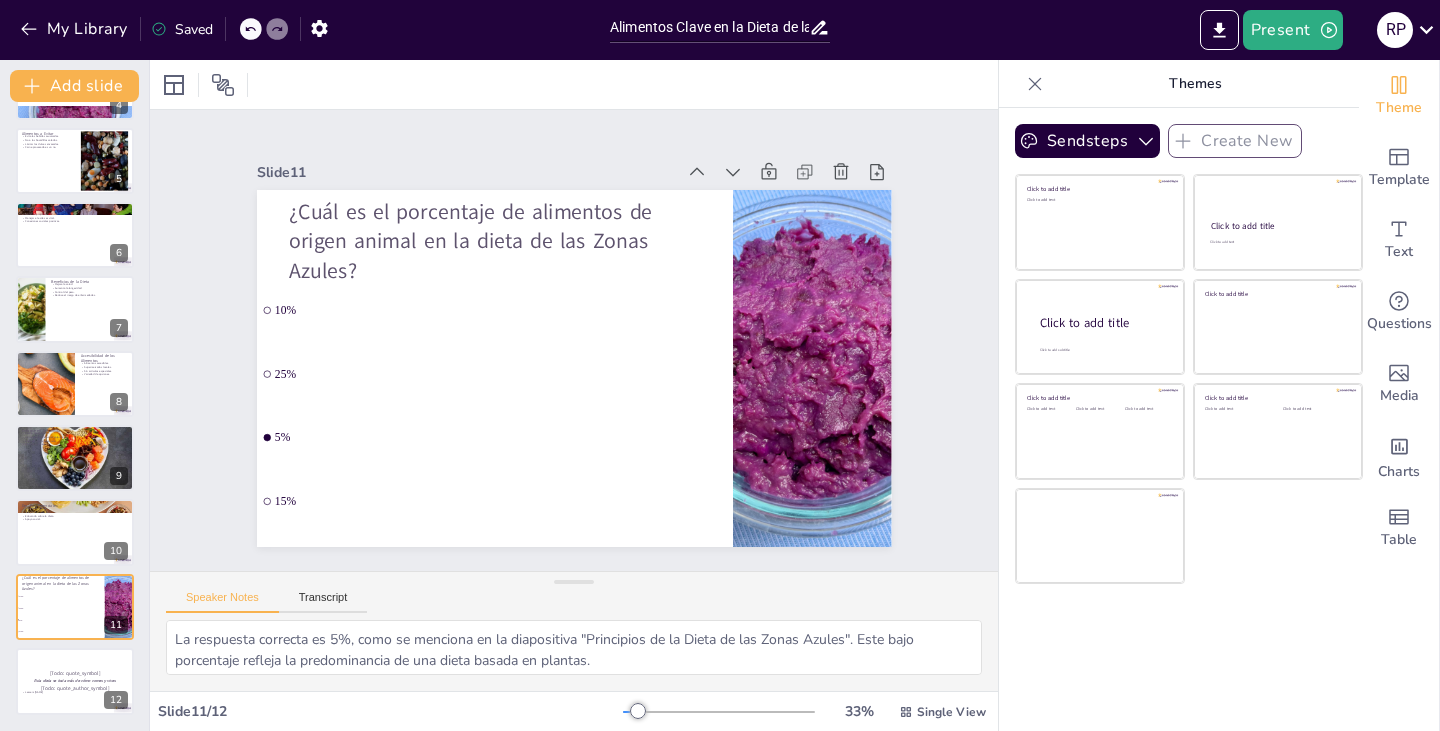 checkbox on "true" 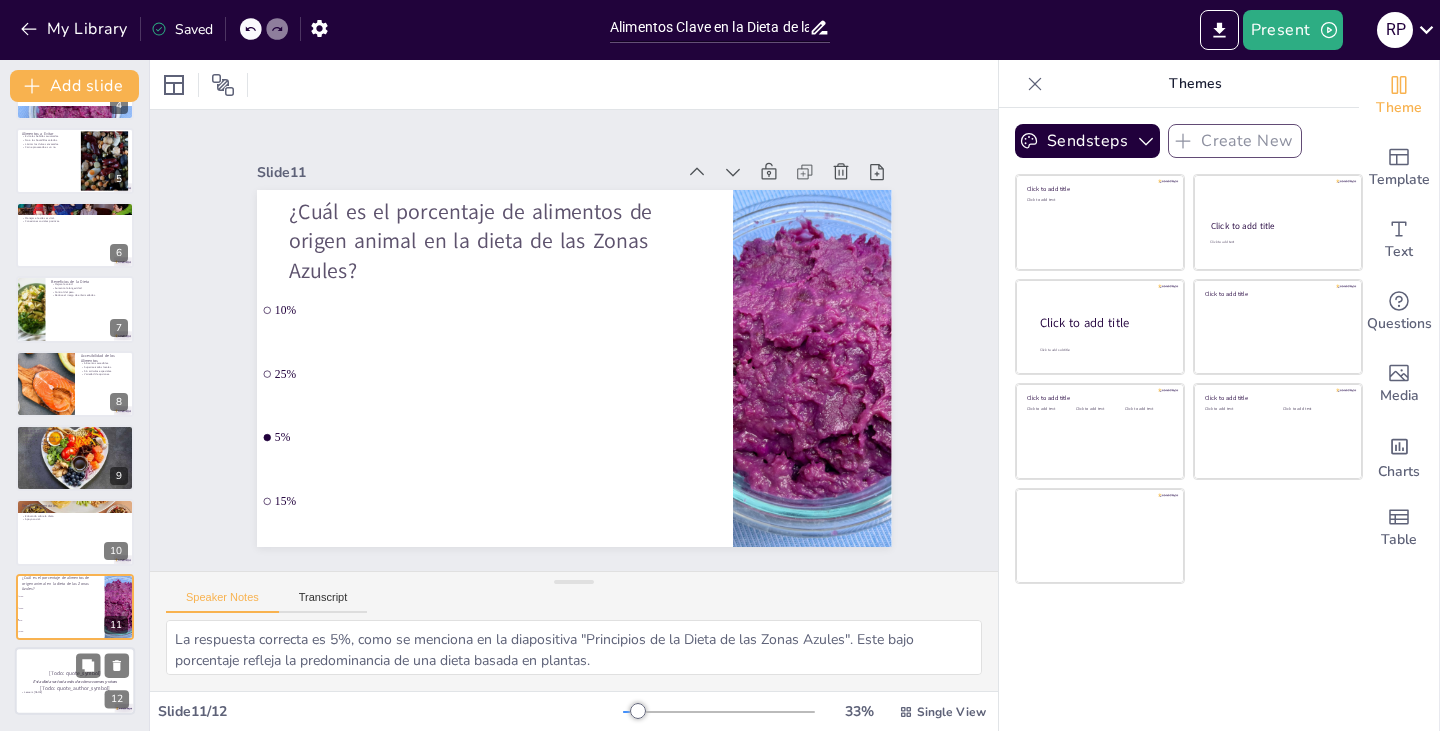checkbox on "true" 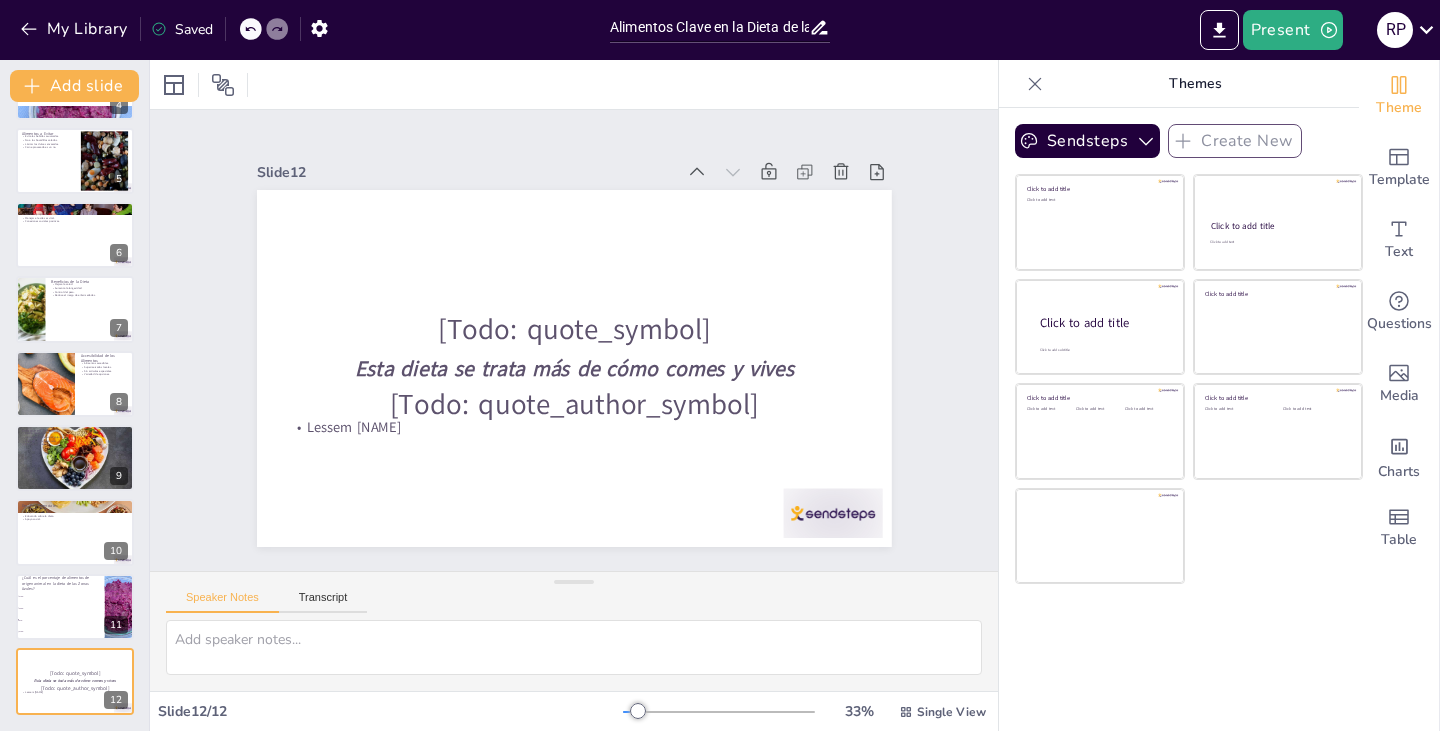 checkbox on "true" 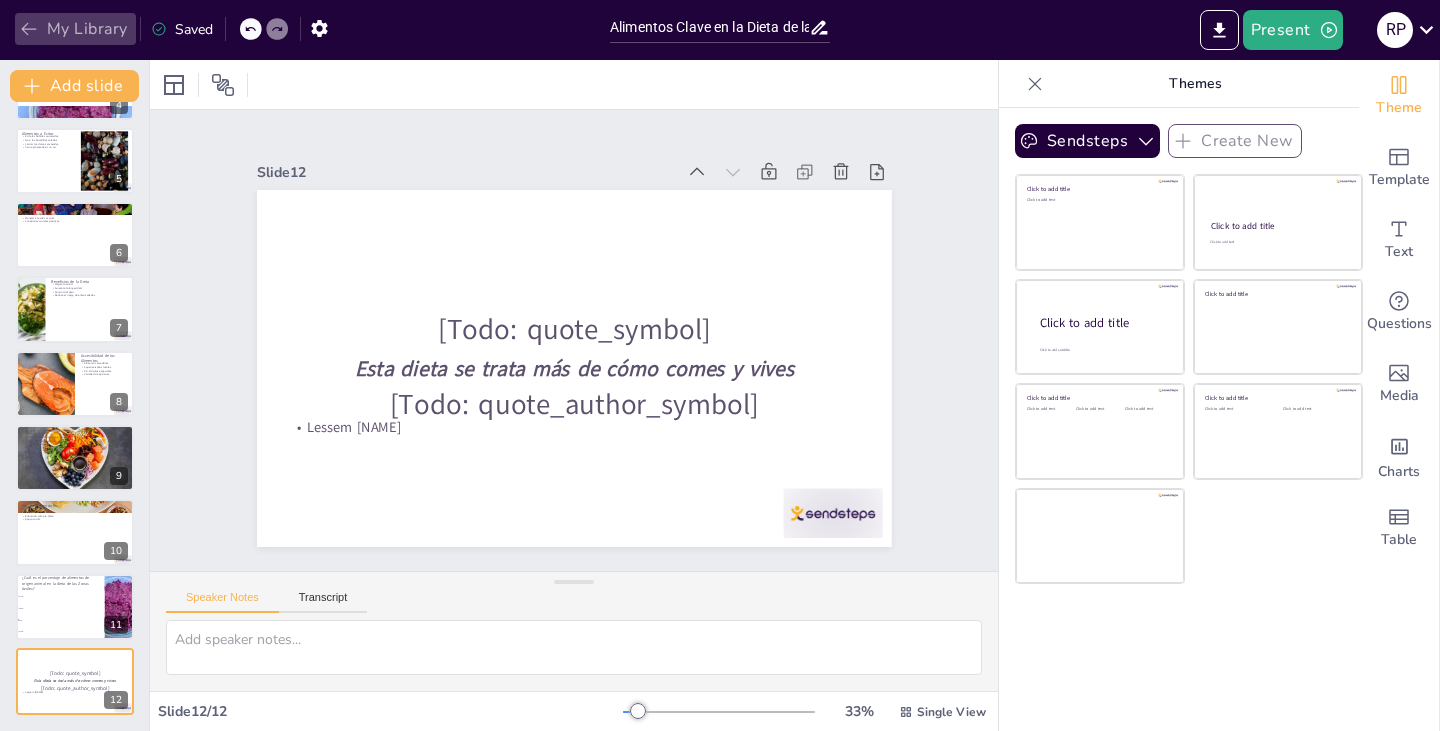 click 